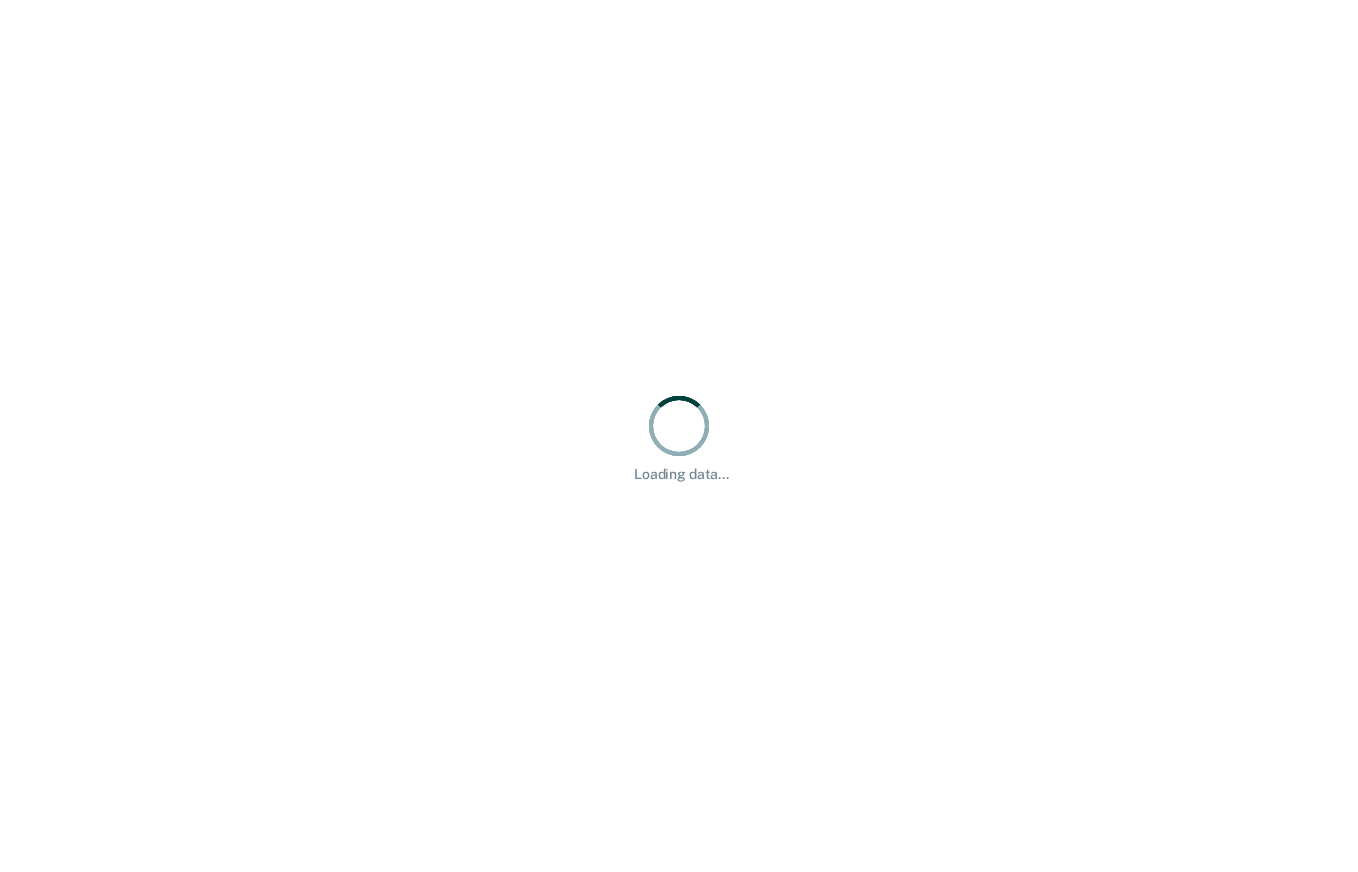 scroll, scrollTop: 0, scrollLeft: 0, axis: both 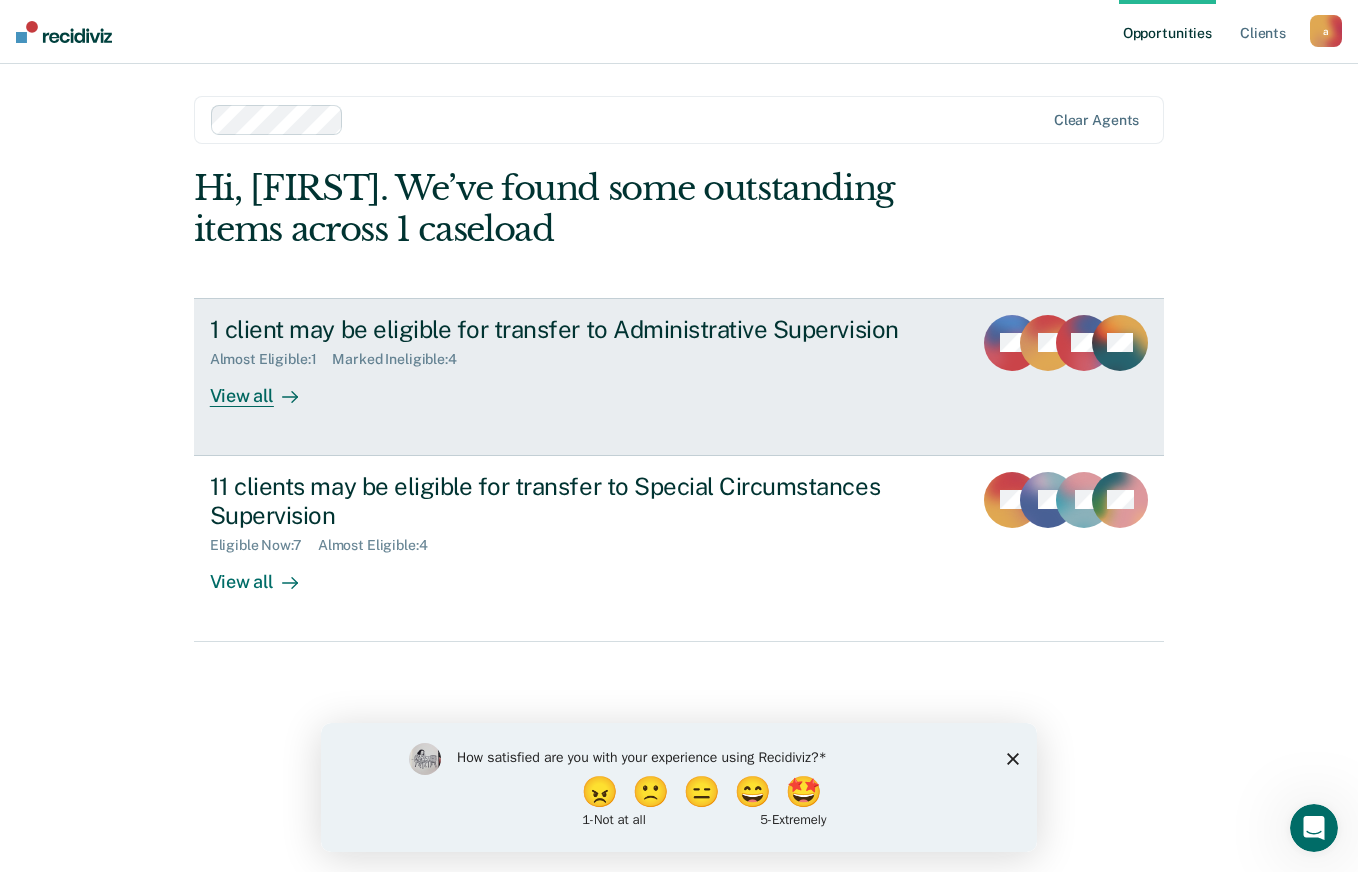 click on "1 client may be eligible for transfer to Administrative Supervision Almost Eligible :  1 Marked Ineligible :  4 View all" at bounding box center [585, 361] 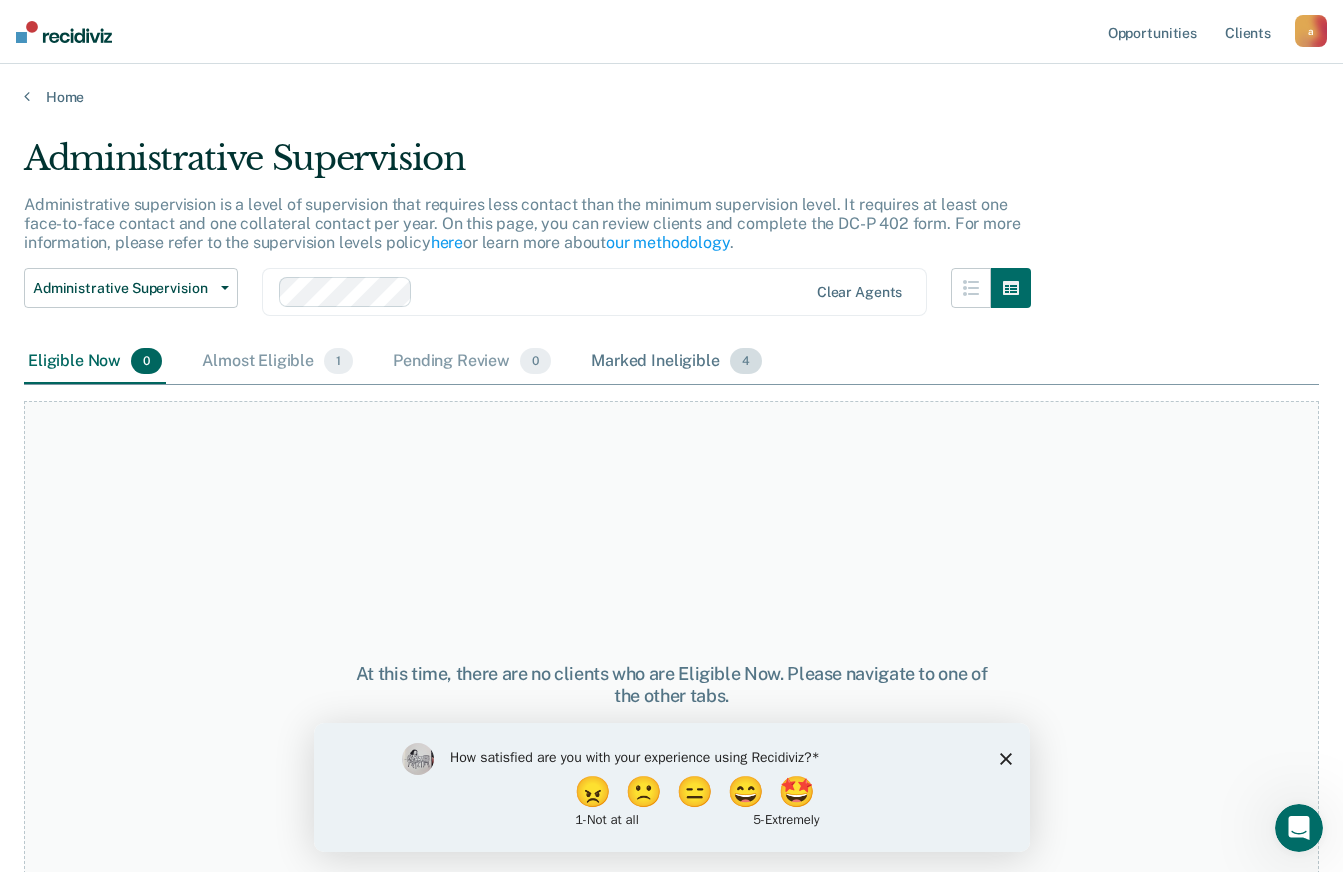 click on "Marked Ineligible 4" at bounding box center (676, 362) 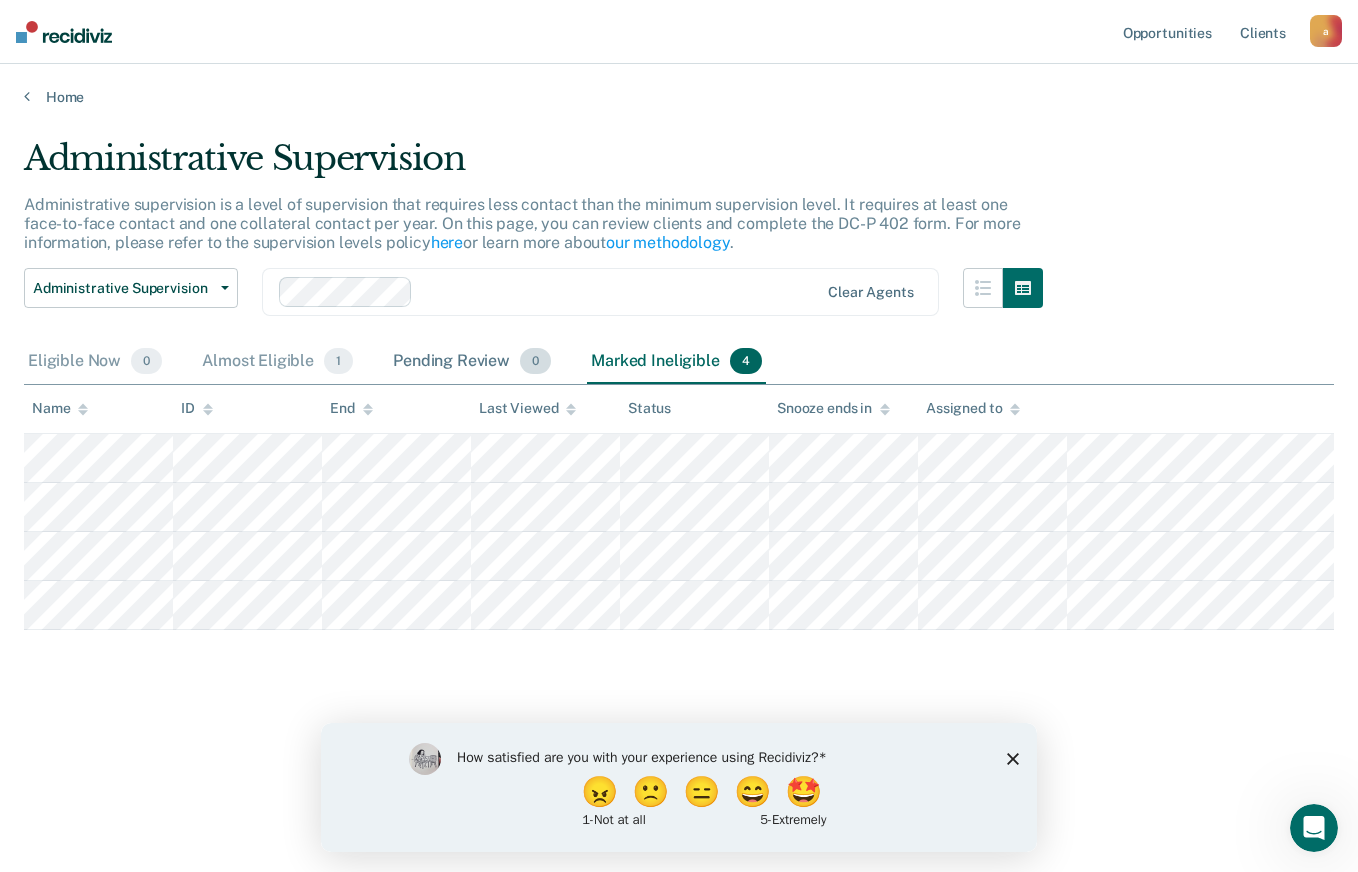 click on "Pending Review 0" at bounding box center [472, 362] 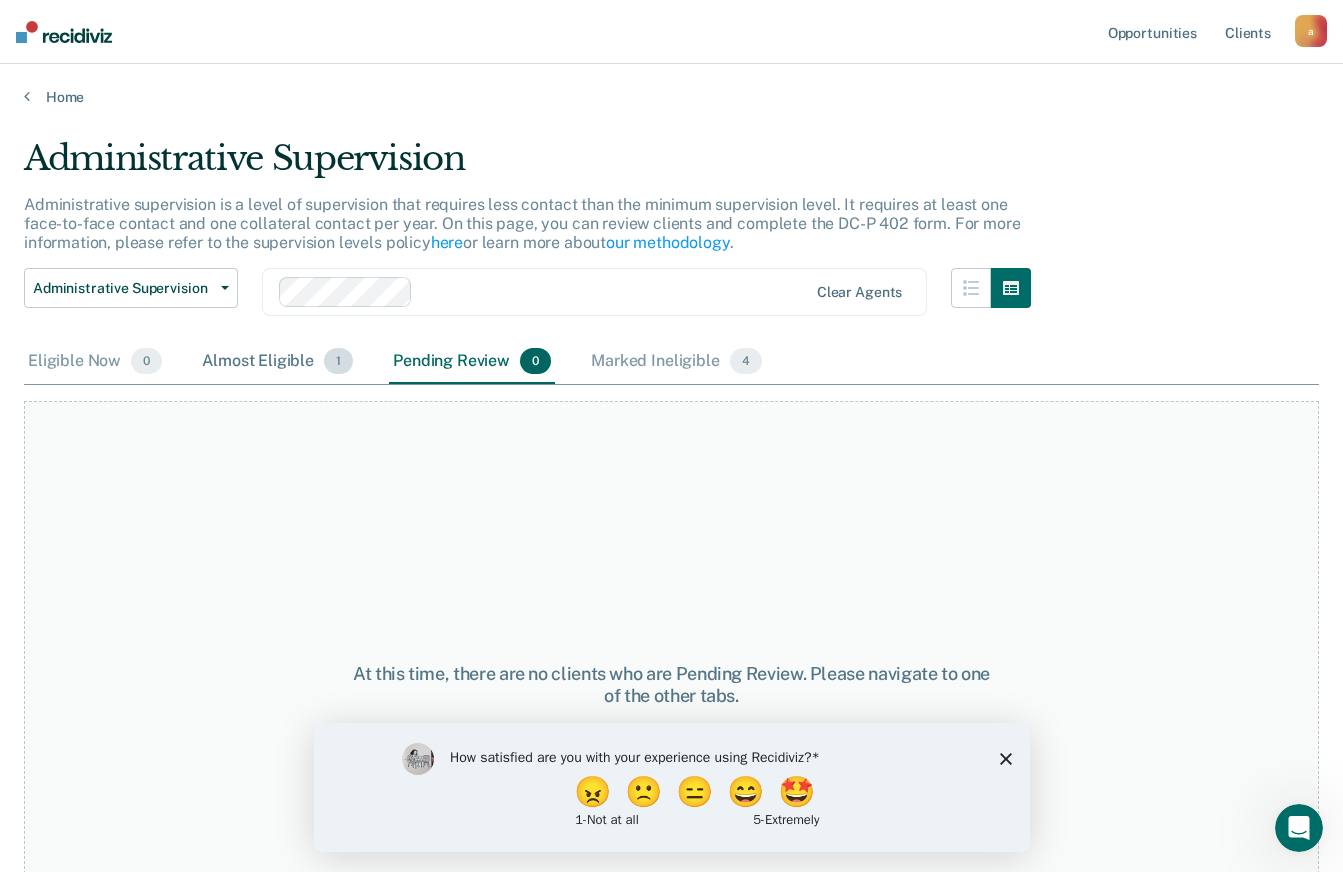 click on "Almost Eligible 1" at bounding box center [277, 362] 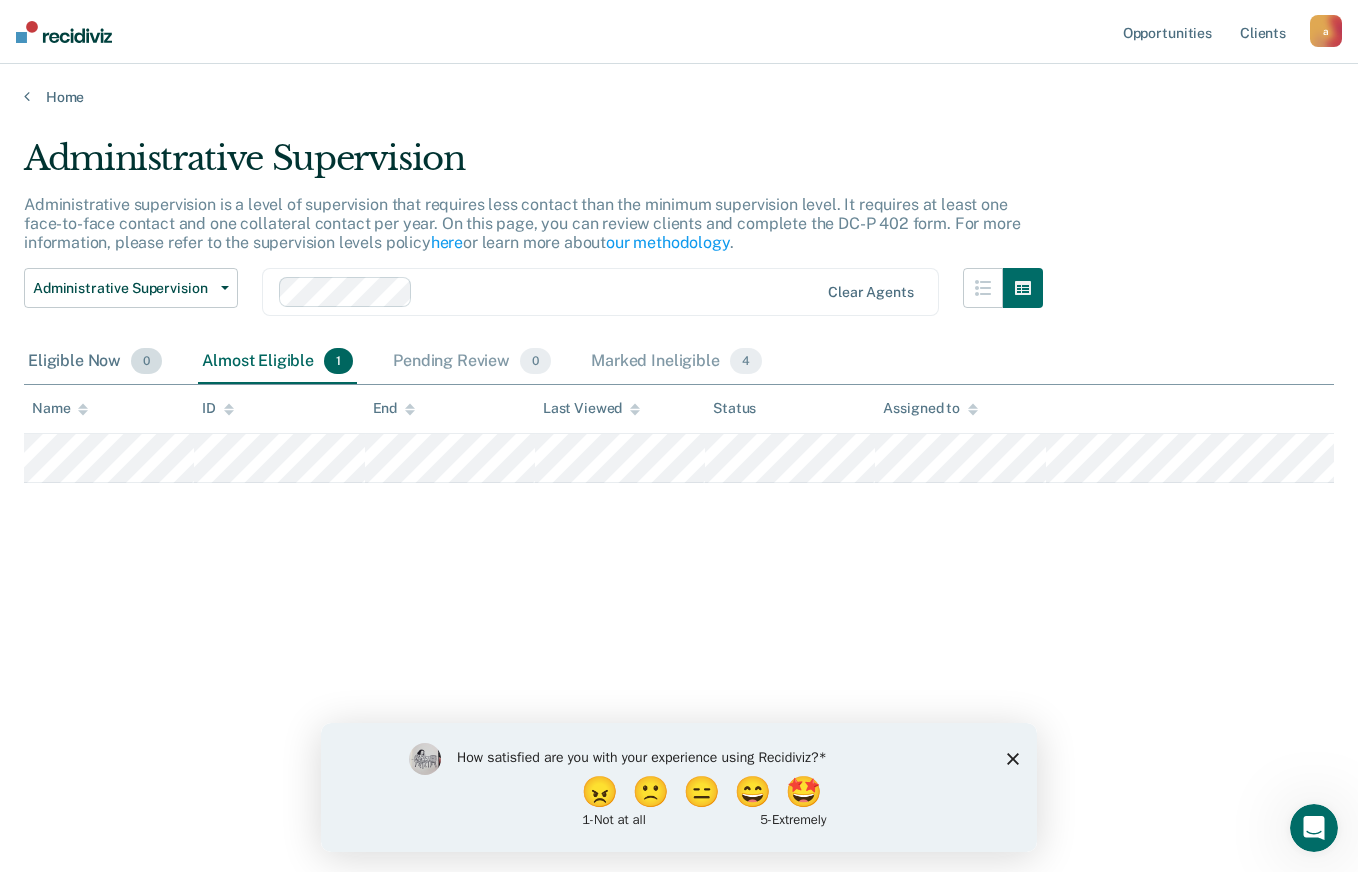 click on "Eligible Now 0" at bounding box center (95, 362) 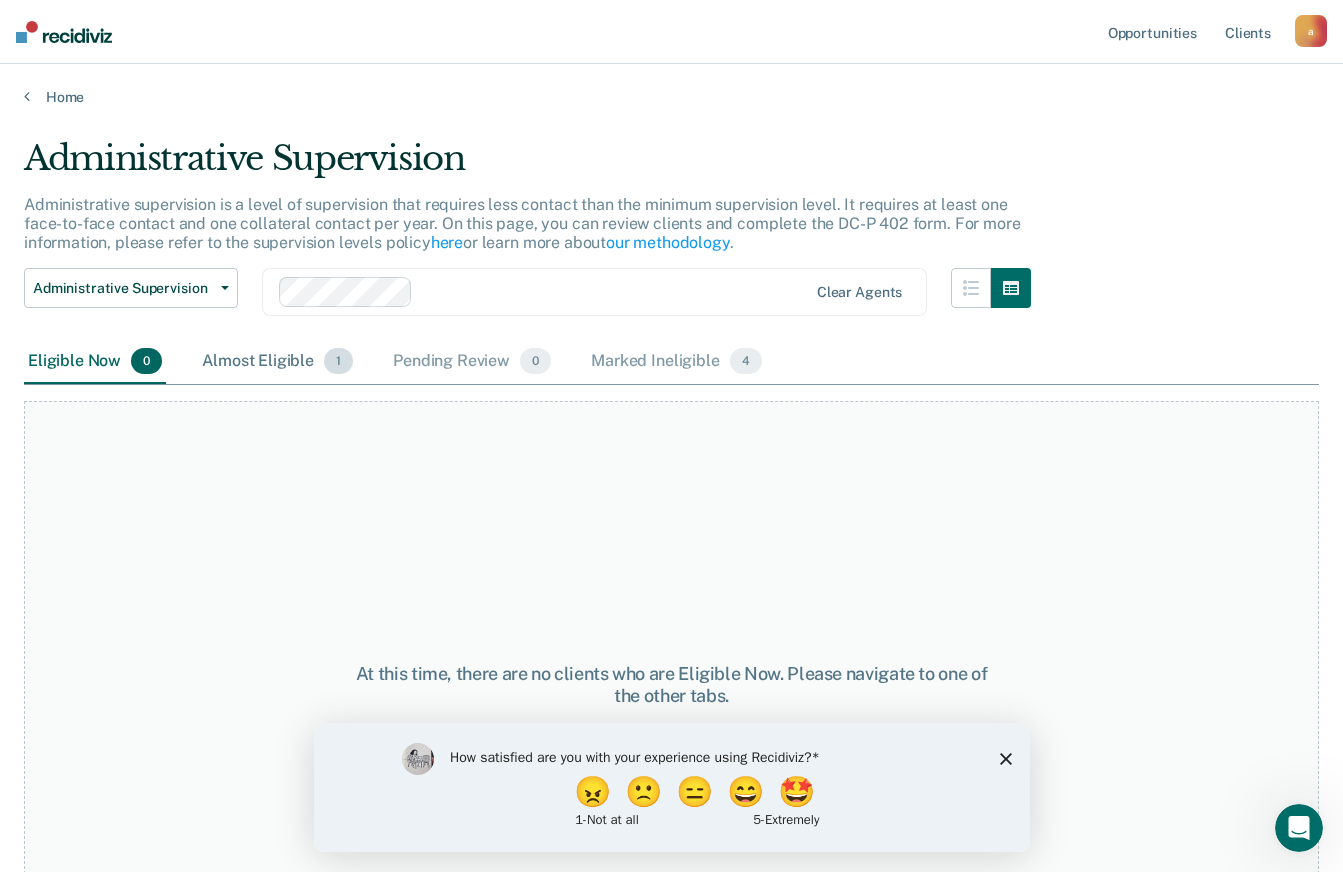 click on "Almost Eligible 1" at bounding box center [277, 362] 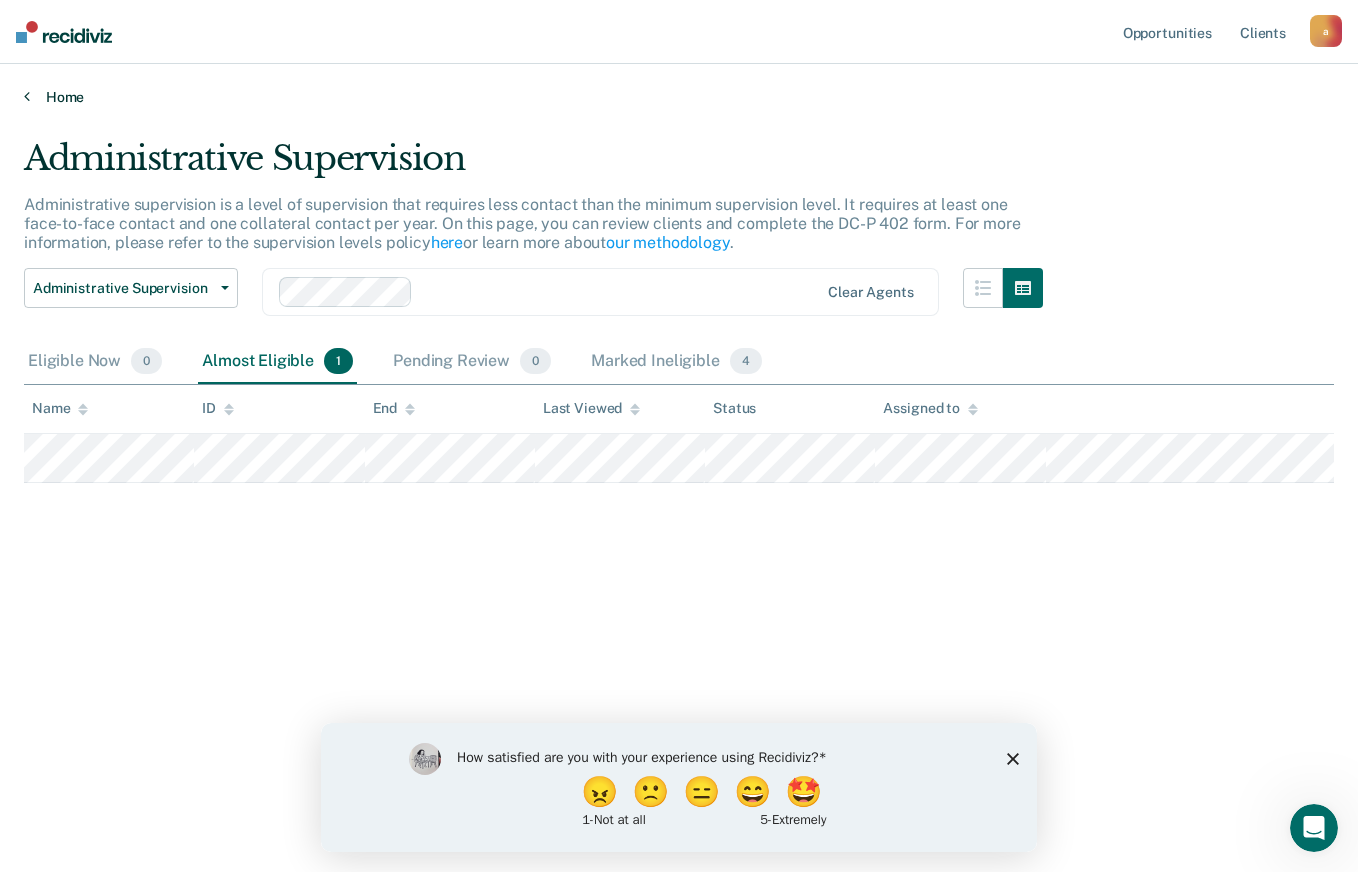 click on "Home" at bounding box center (679, 97) 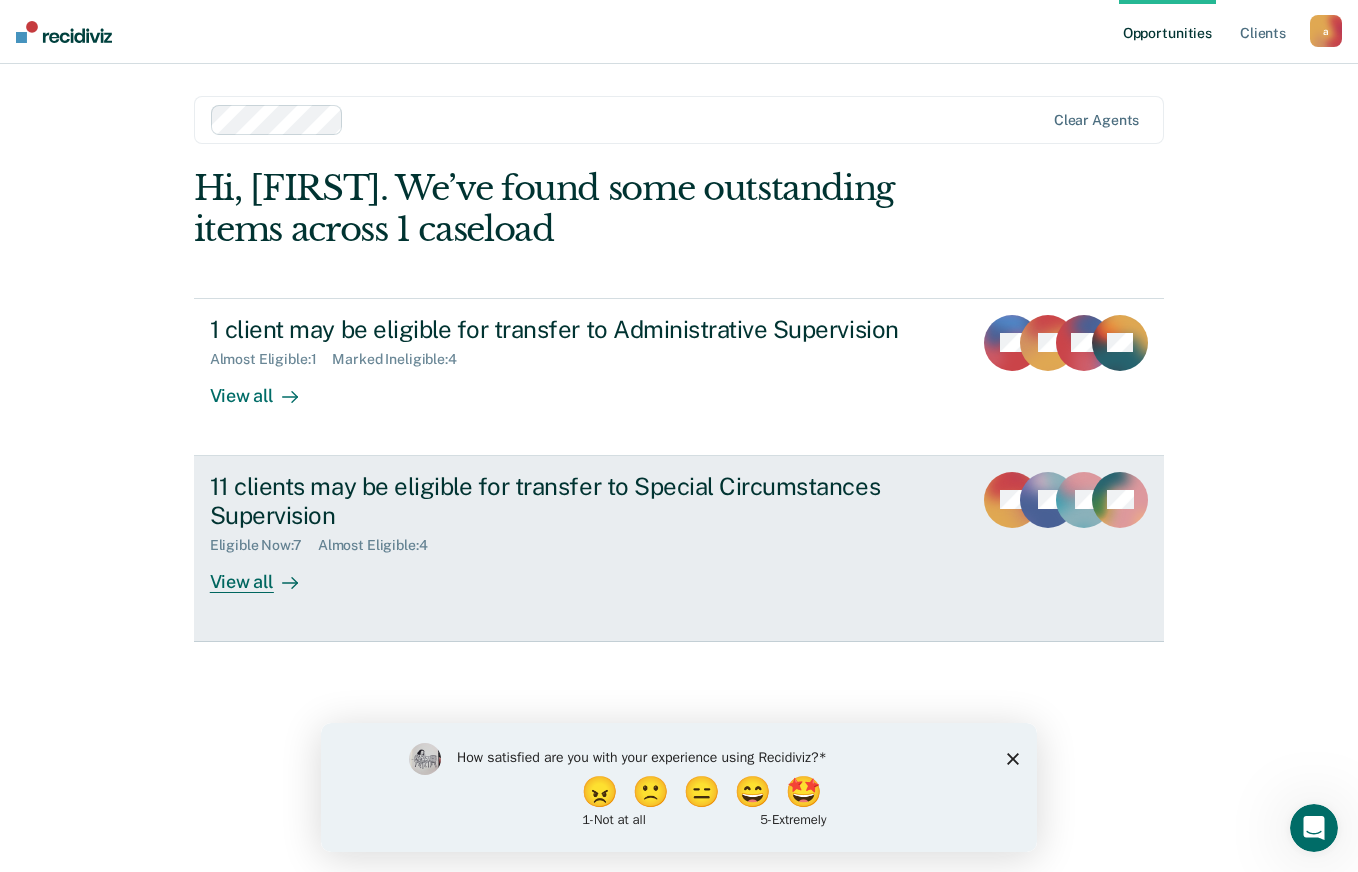 click on "11 clients may be eligible for transfer to Special Circumstances Supervision" at bounding box center (561, 501) 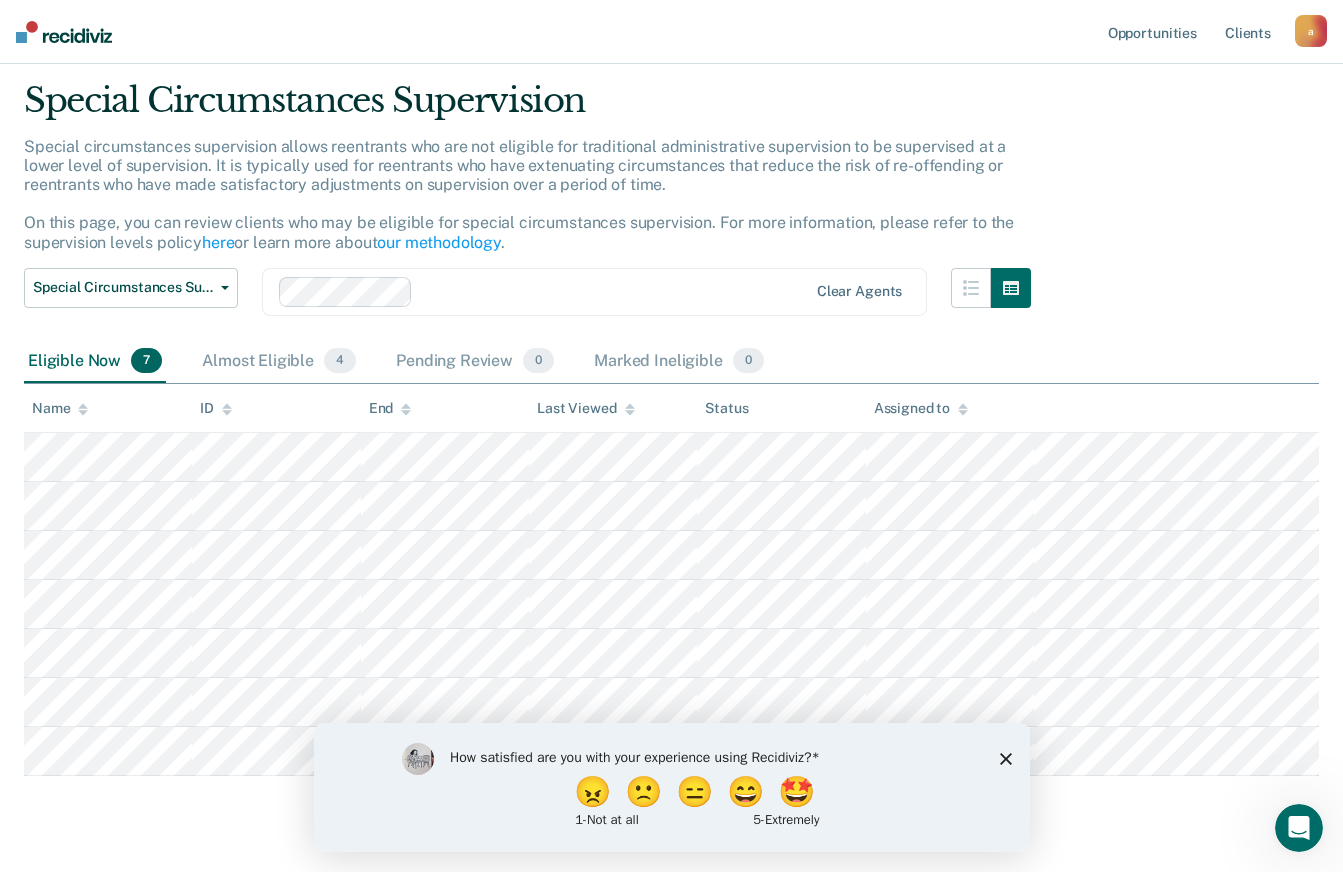 scroll, scrollTop: 100, scrollLeft: 0, axis: vertical 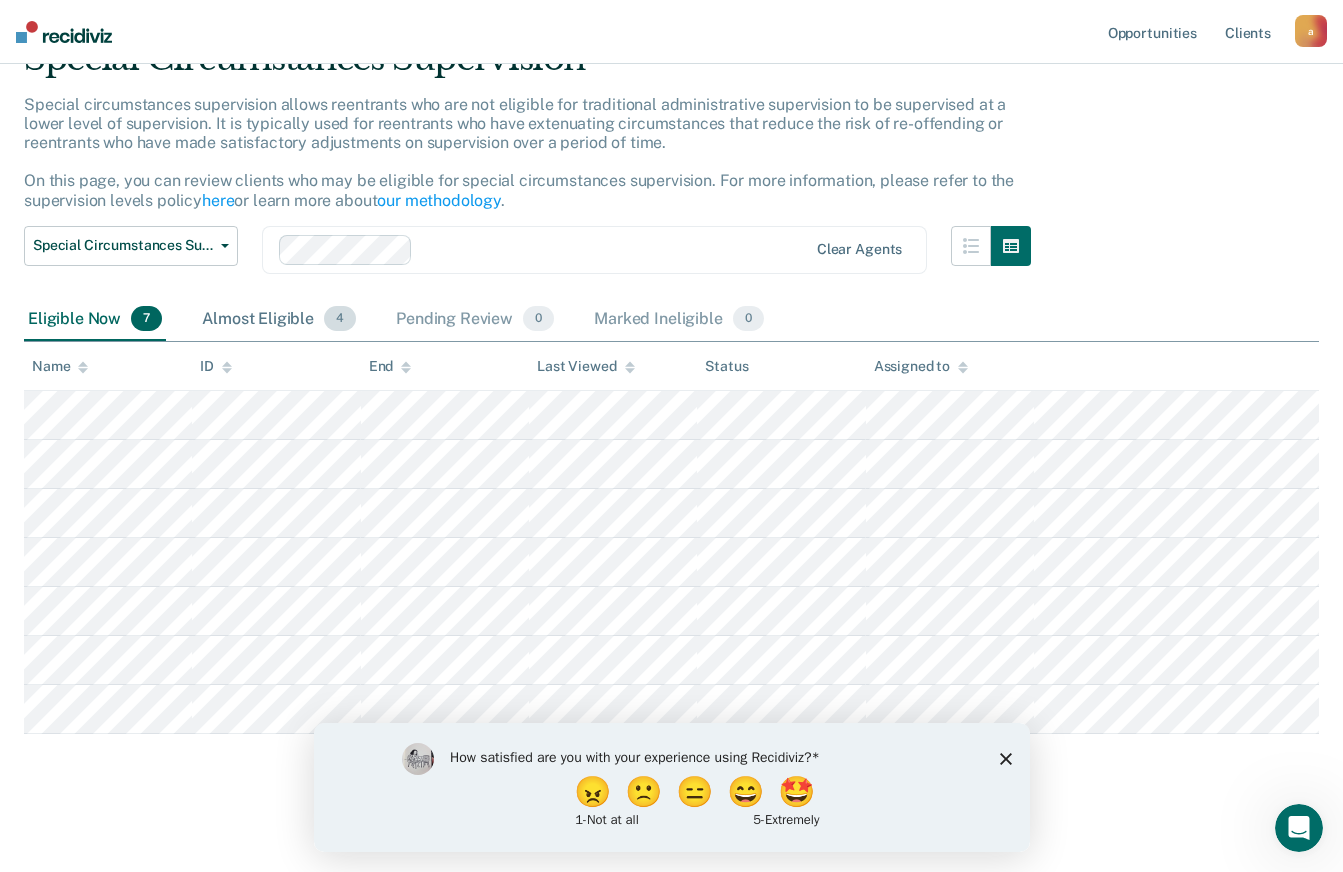 click on "Almost Eligible 4" at bounding box center [279, 320] 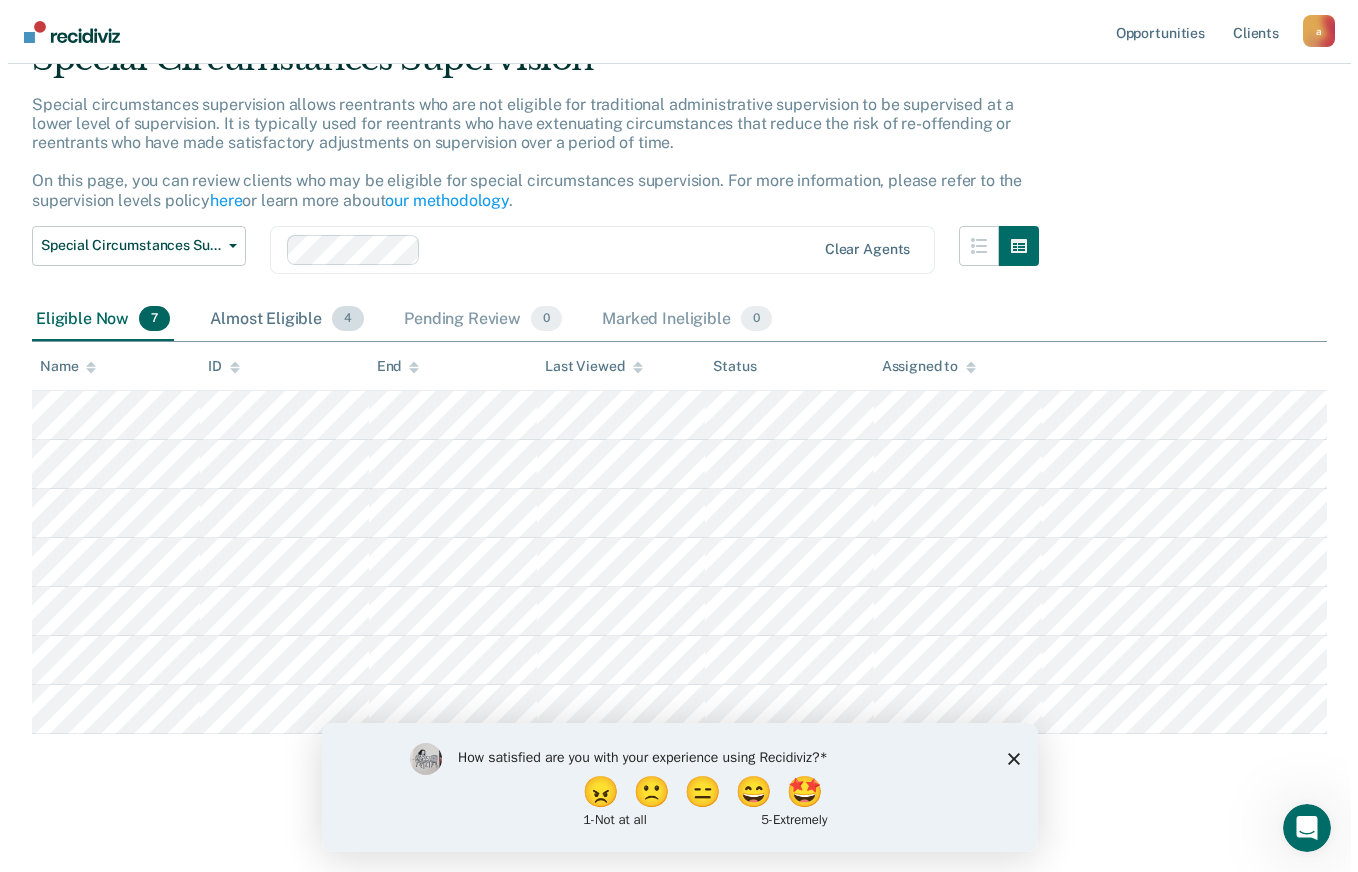 scroll, scrollTop: 0, scrollLeft: 0, axis: both 